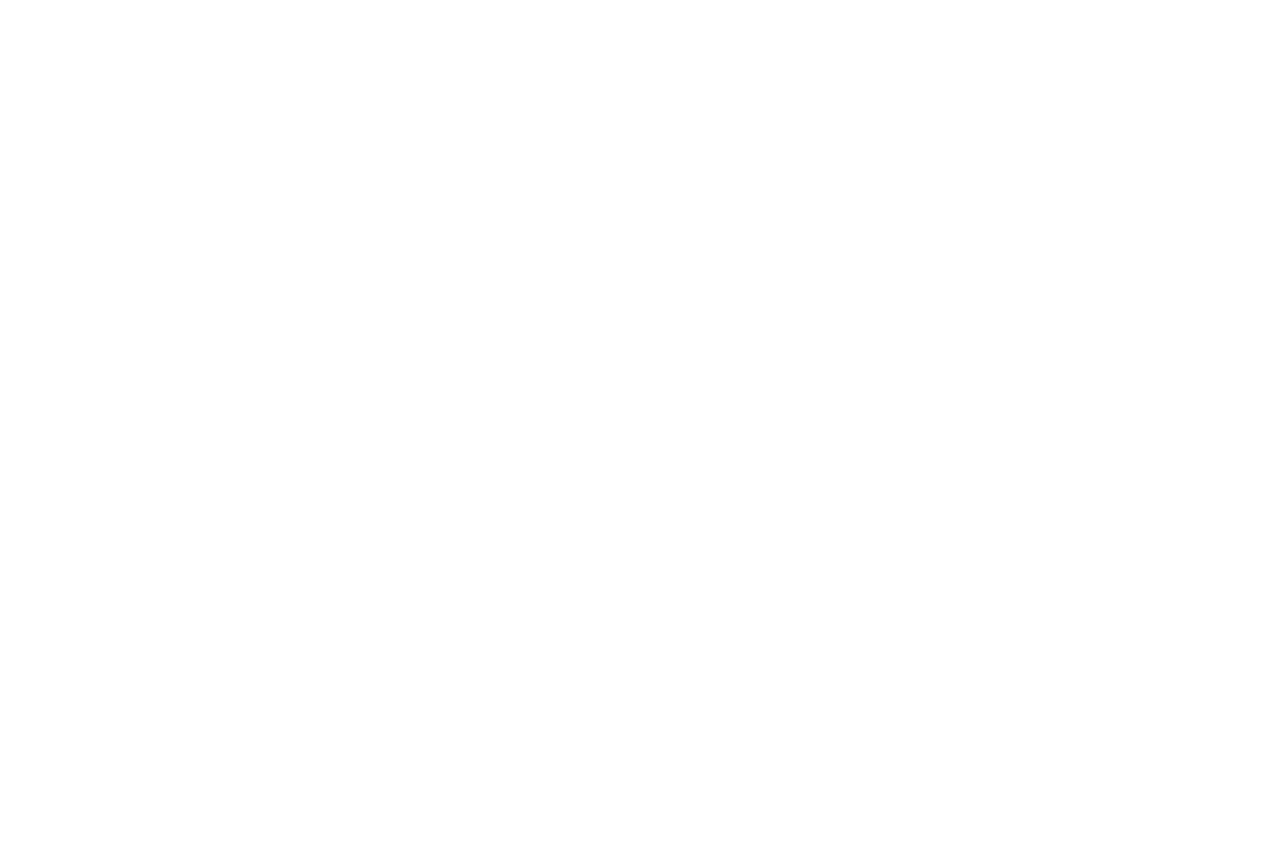 scroll, scrollTop: 0, scrollLeft: 0, axis: both 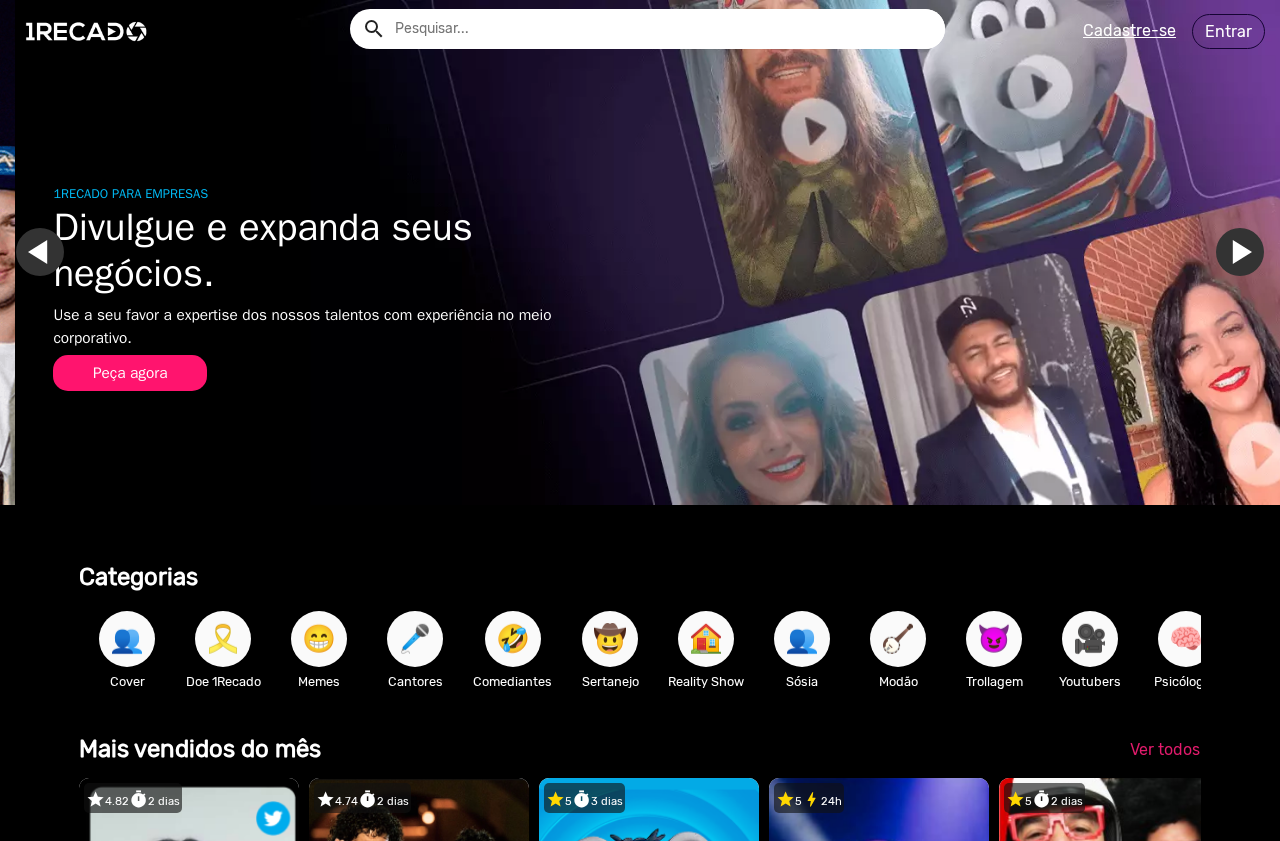 click at bounding box center [662, 29] 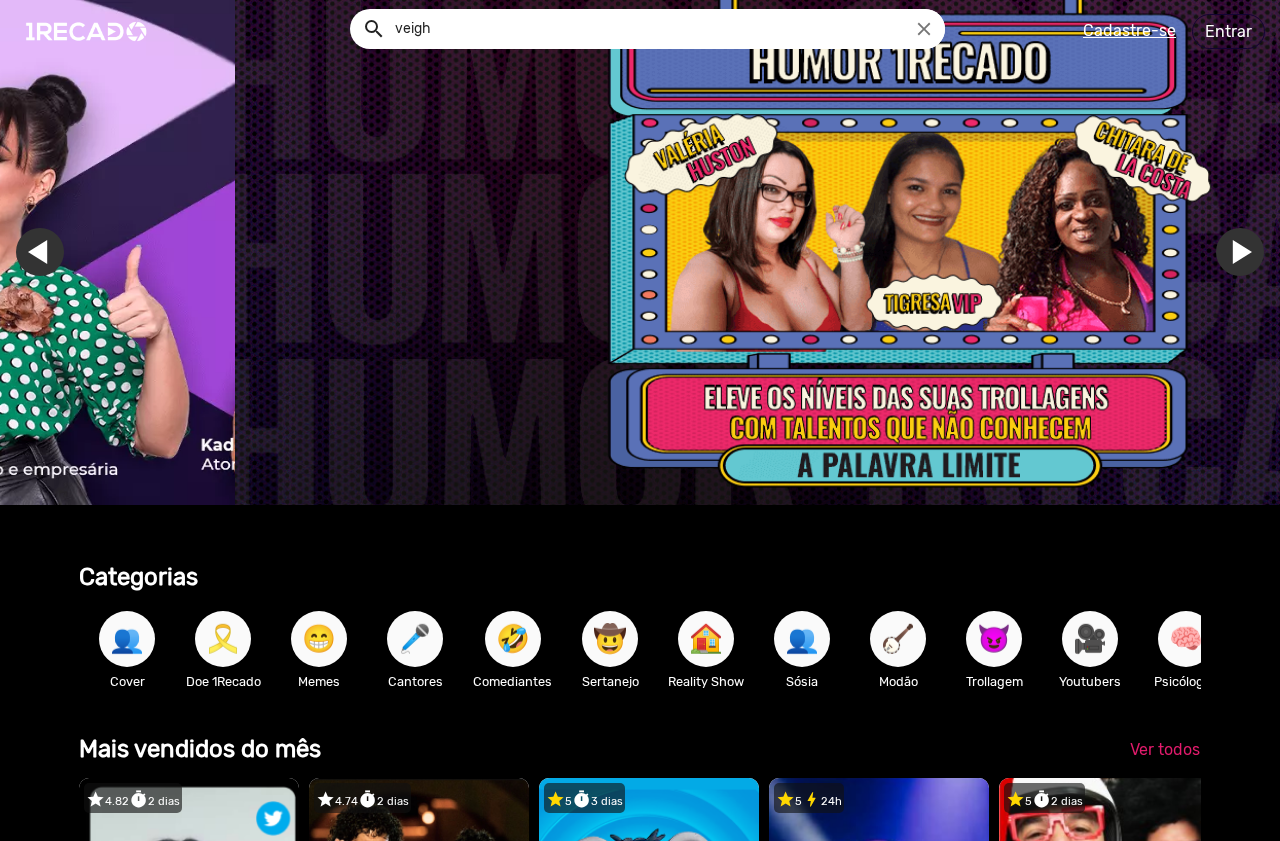 scroll, scrollTop: 0, scrollLeft: 3795, axis: horizontal 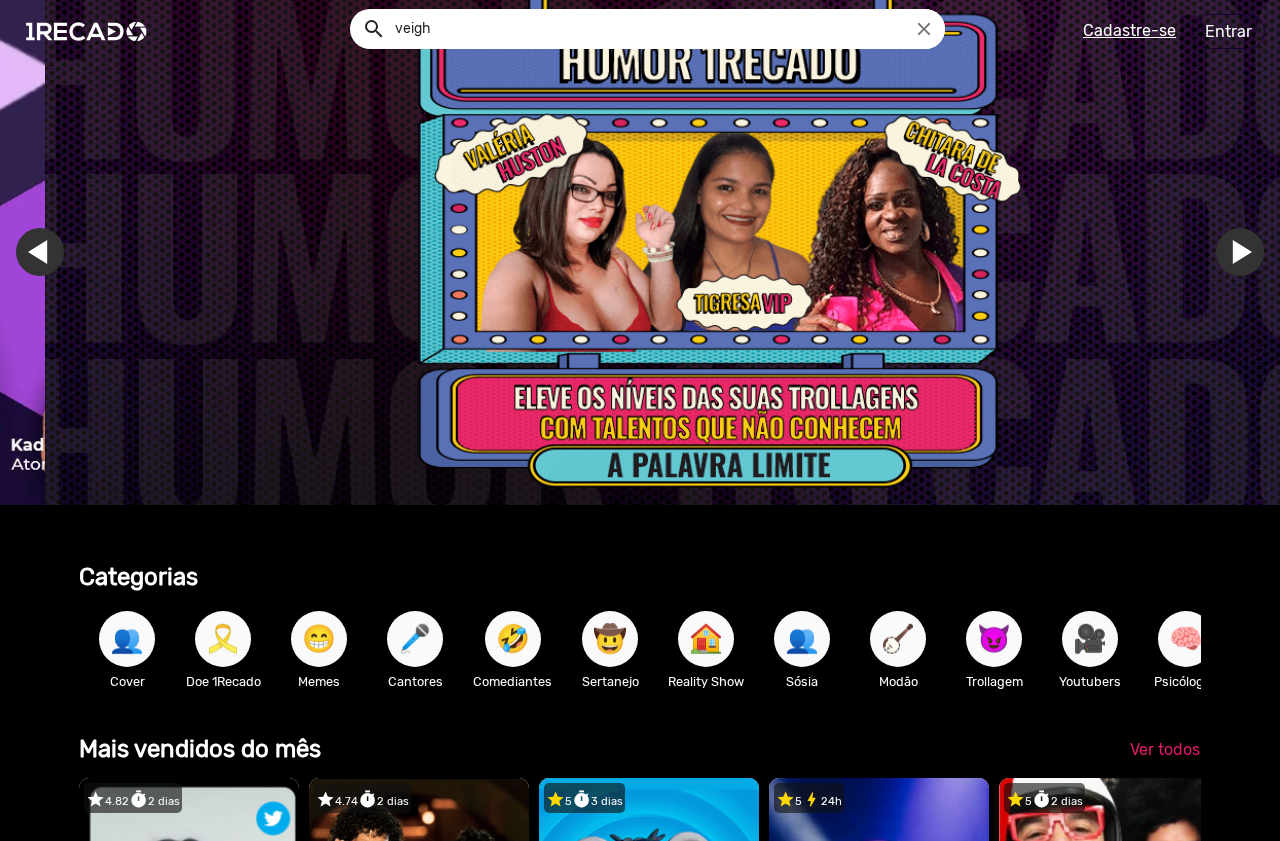 type on "veigh" 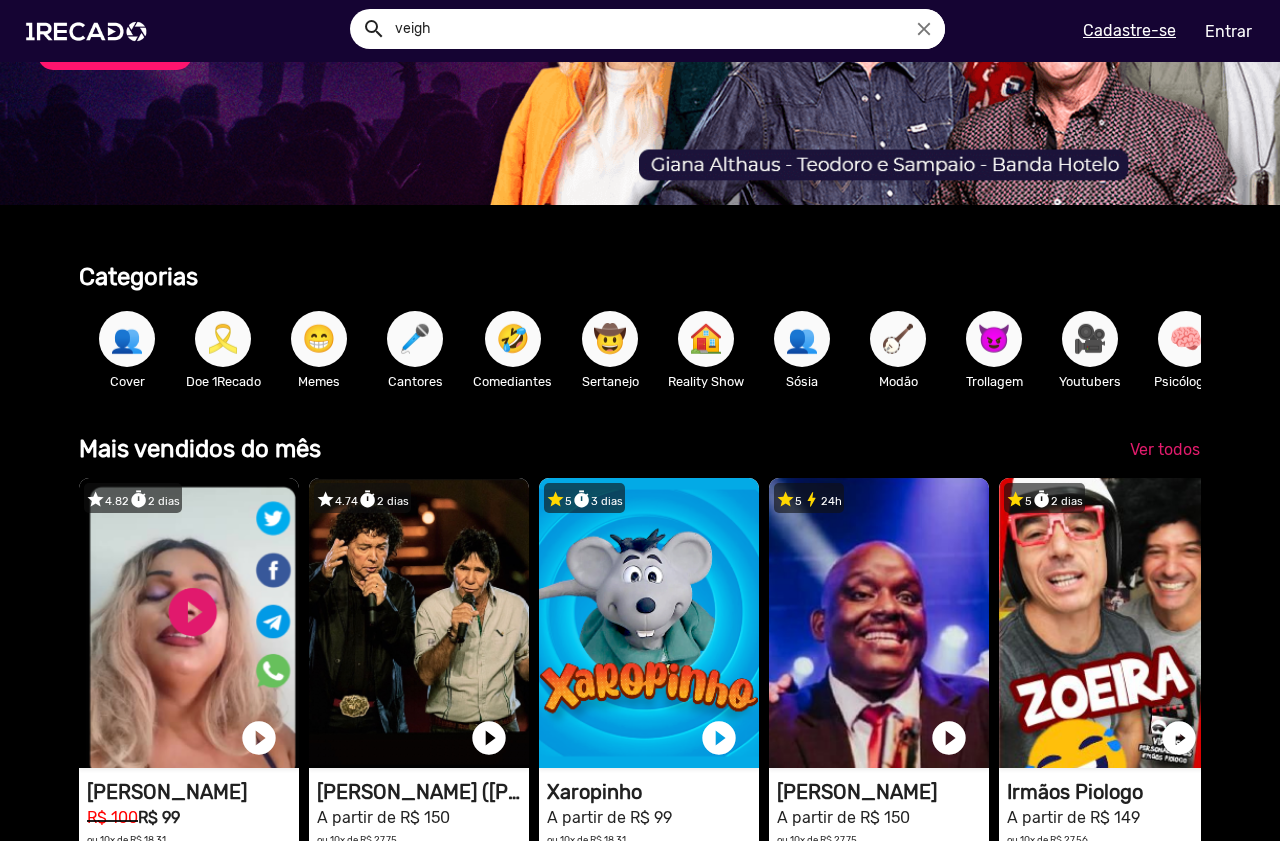 scroll, scrollTop: 500, scrollLeft: 0, axis: vertical 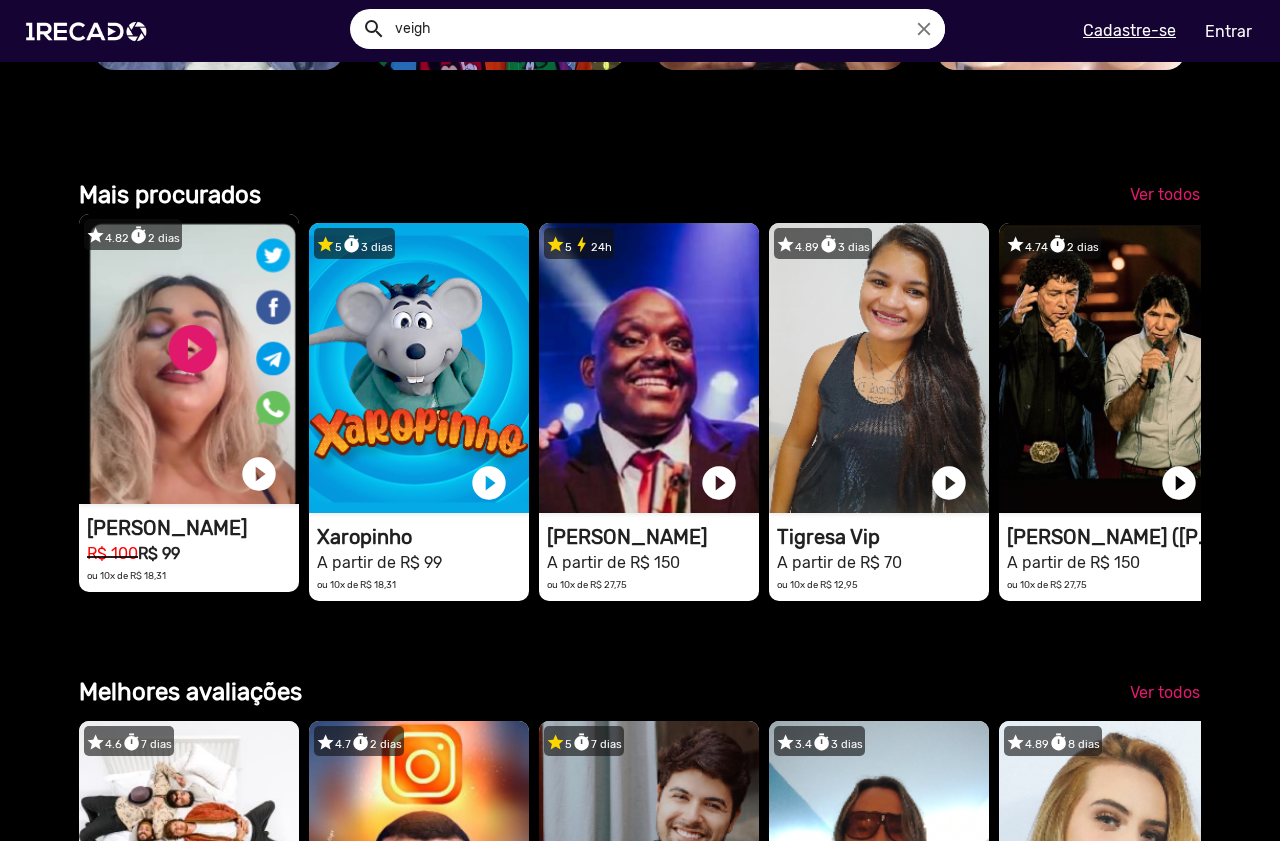 click on "1RECADO vídeos dedicados para fãs e empresas" at bounding box center [189, -1577] 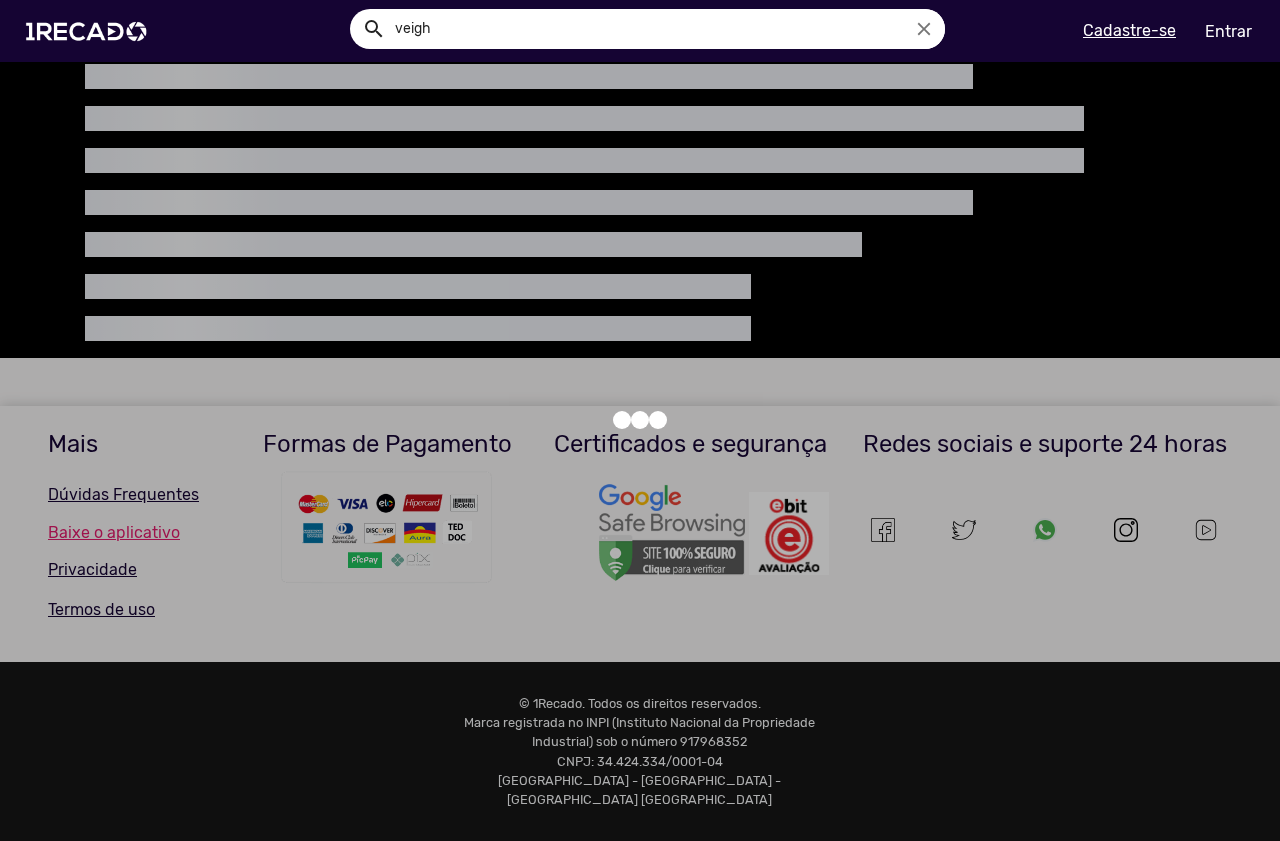 scroll 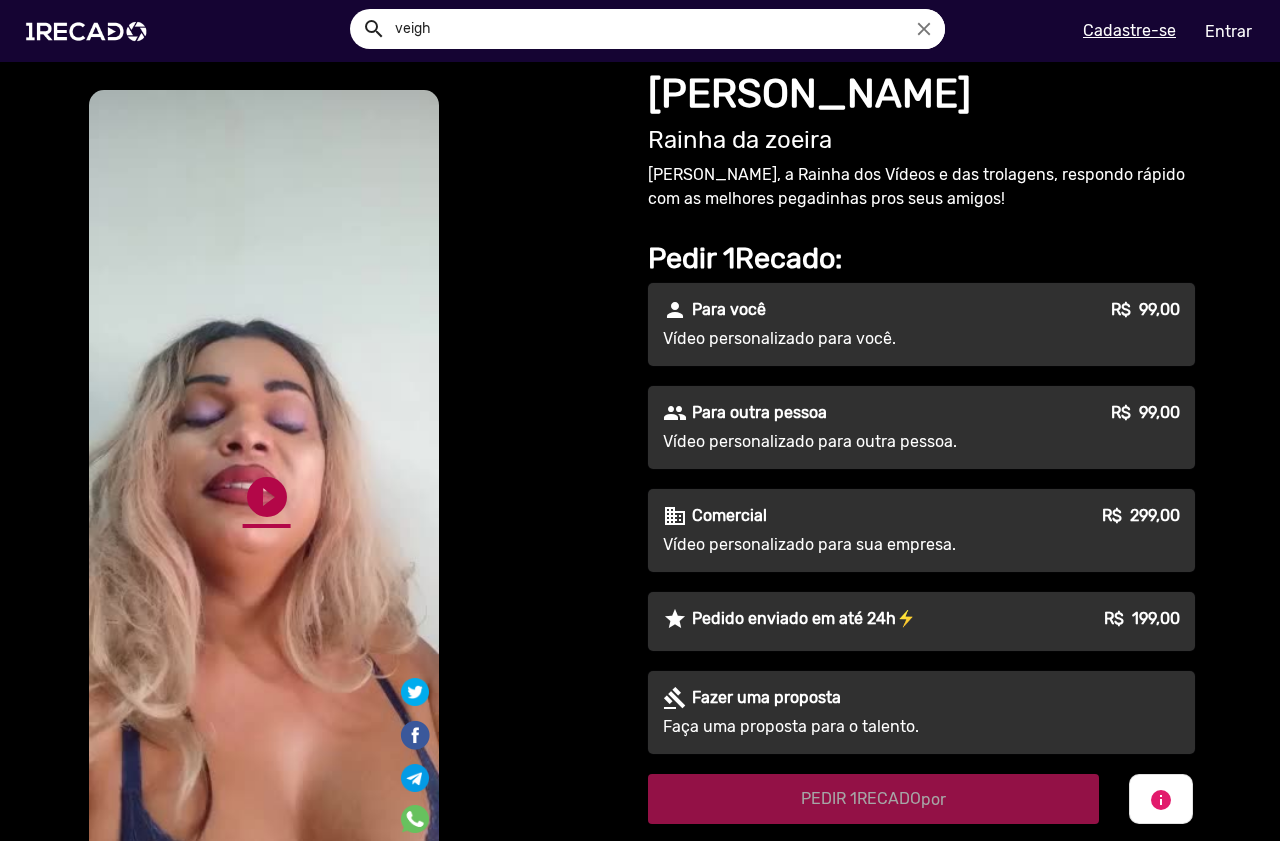 click on "play_circle_filled" 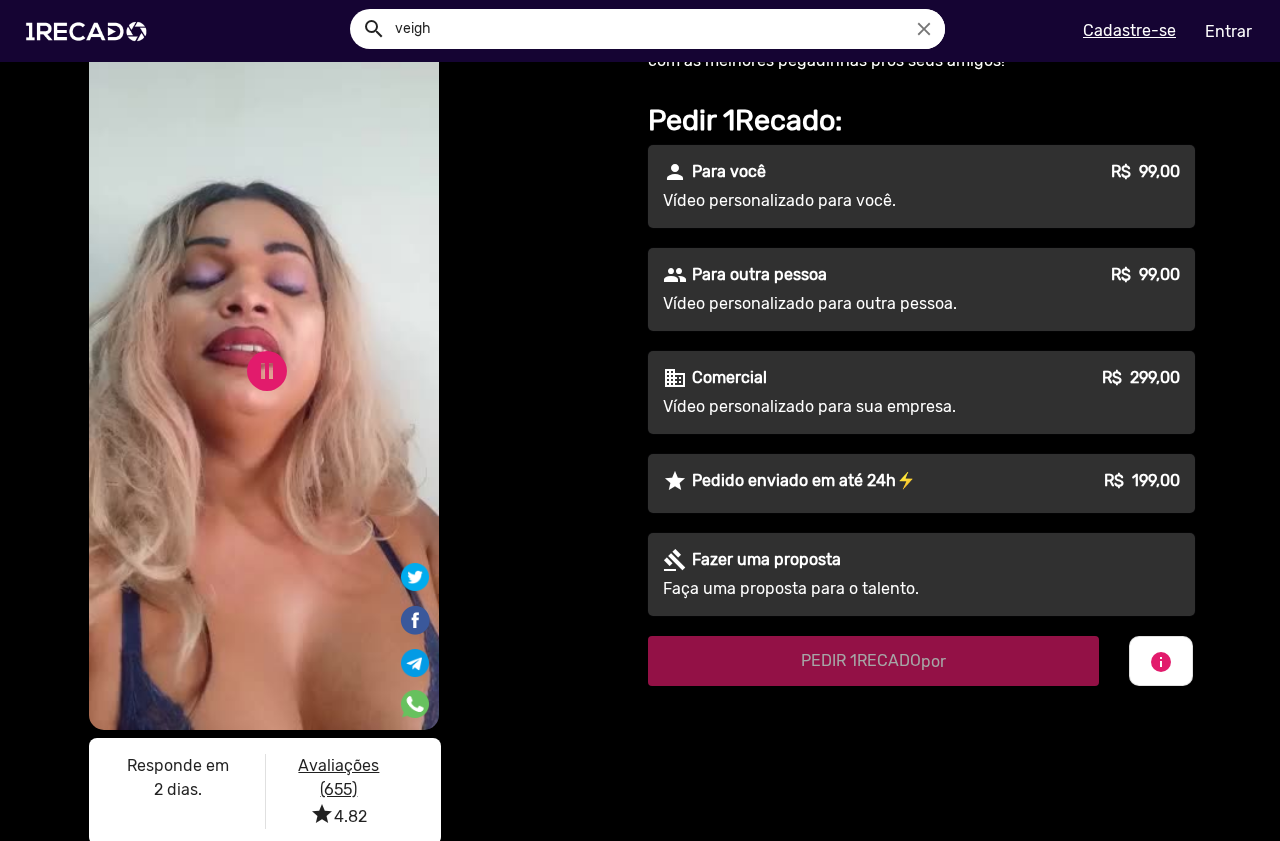 scroll, scrollTop: 400, scrollLeft: 0, axis: vertical 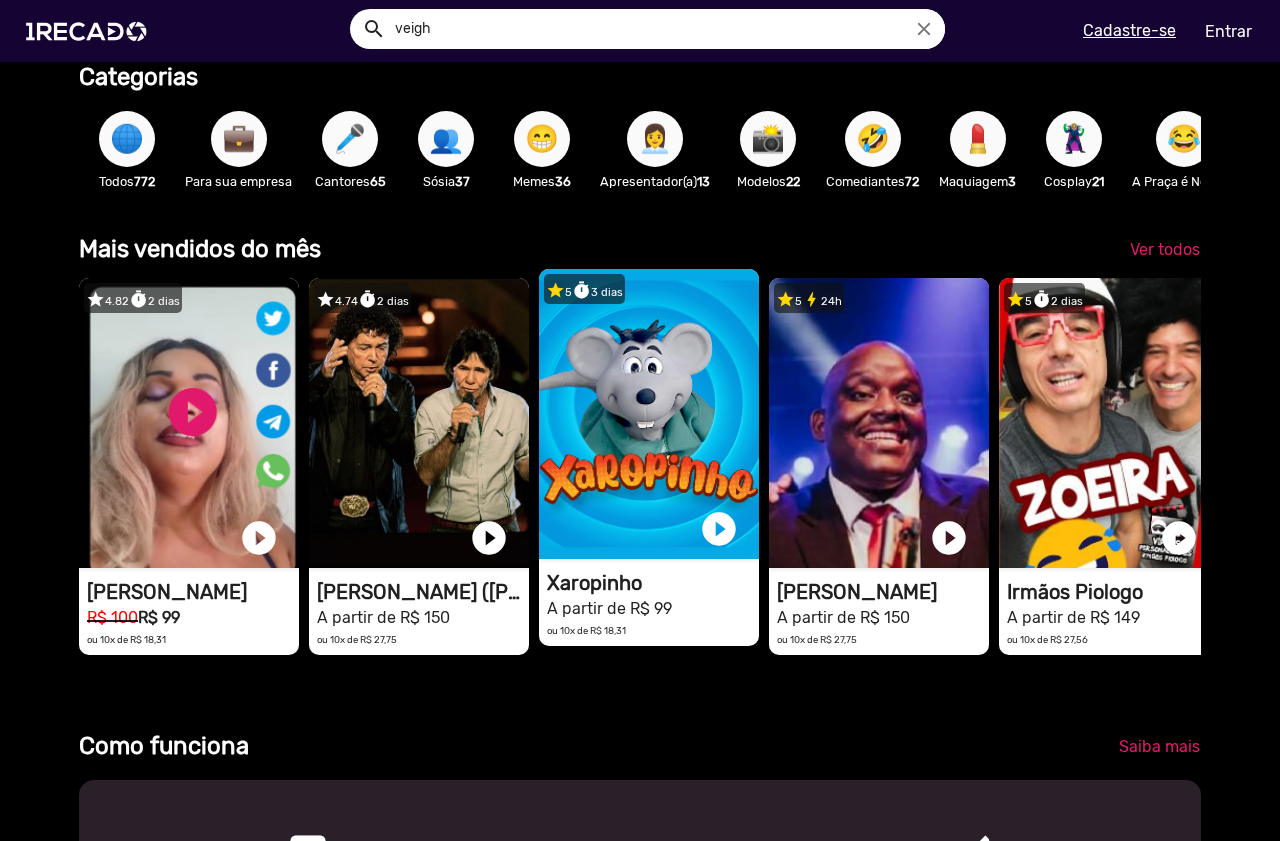click on "1RECADO vídeos dedicados para fãs e empresas" at bounding box center [189, 423] 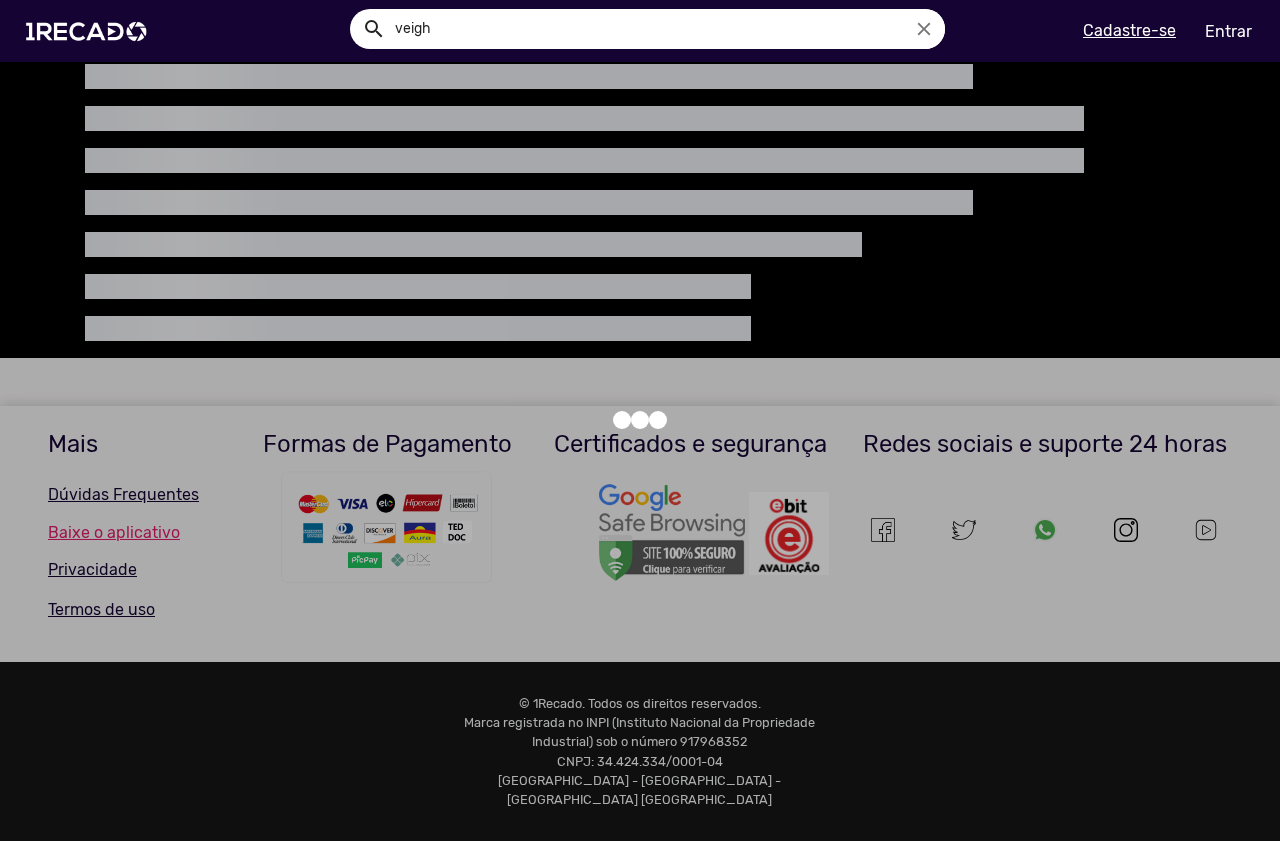 scroll, scrollTop: 0, scrollLeft: 0, axis: both 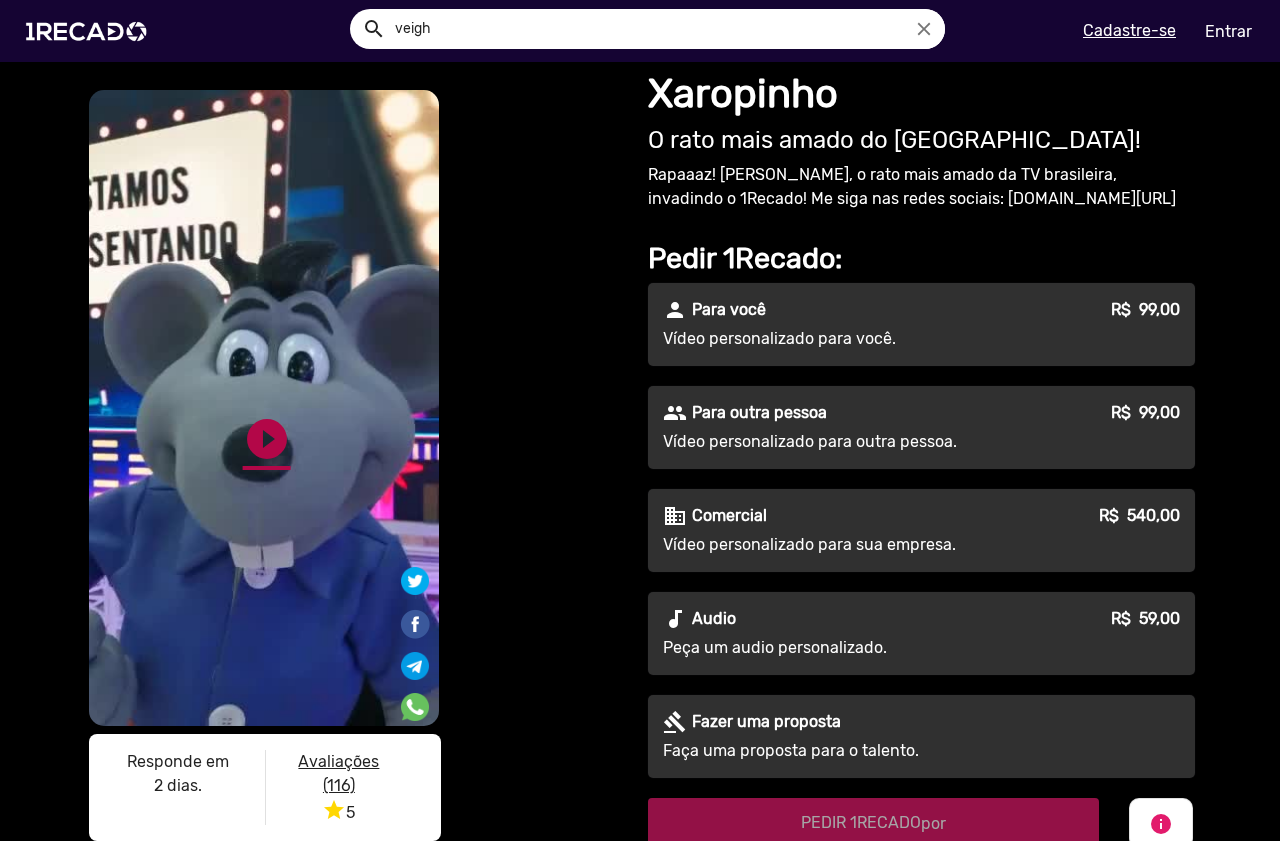 click on "play_circle_filled" 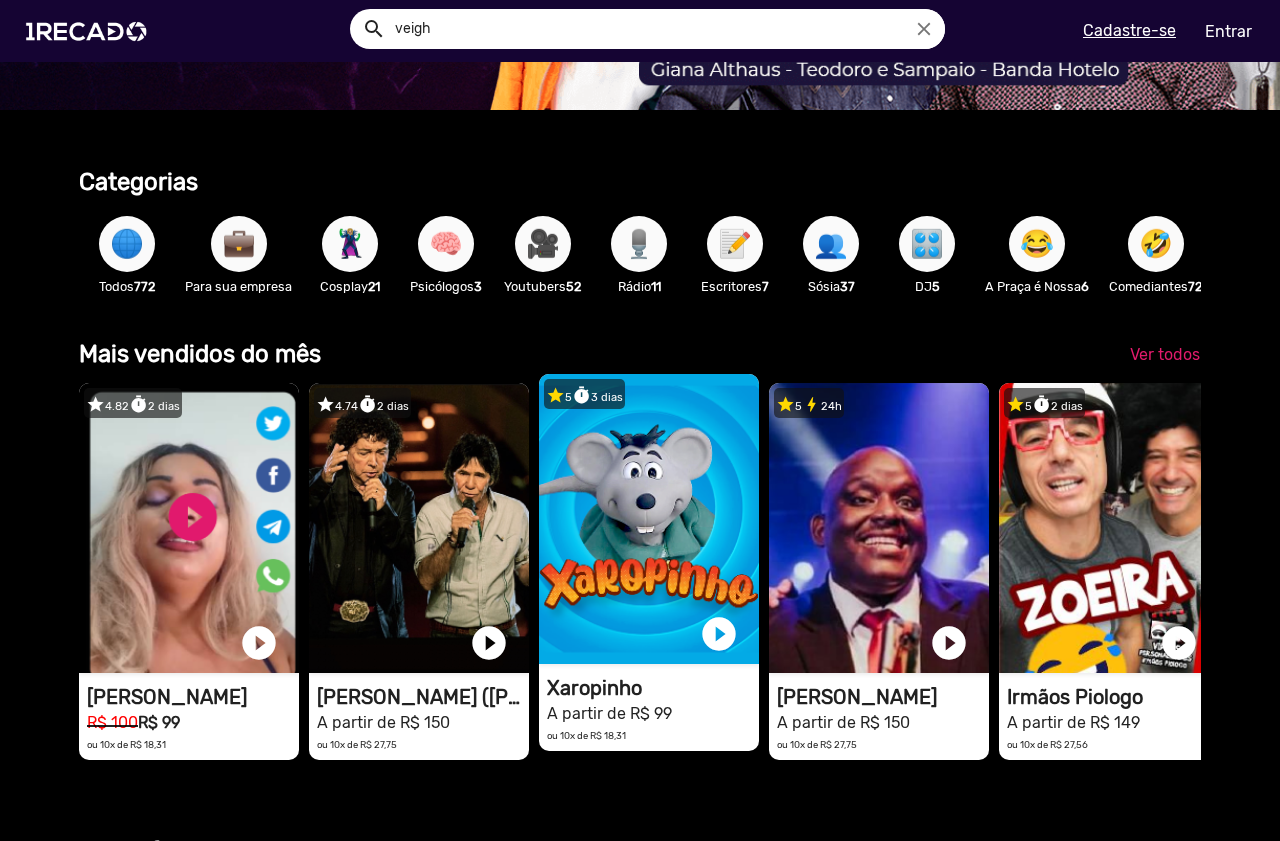 scroll, scrollTop: 400, scrollLeft: 0, axis: vertical 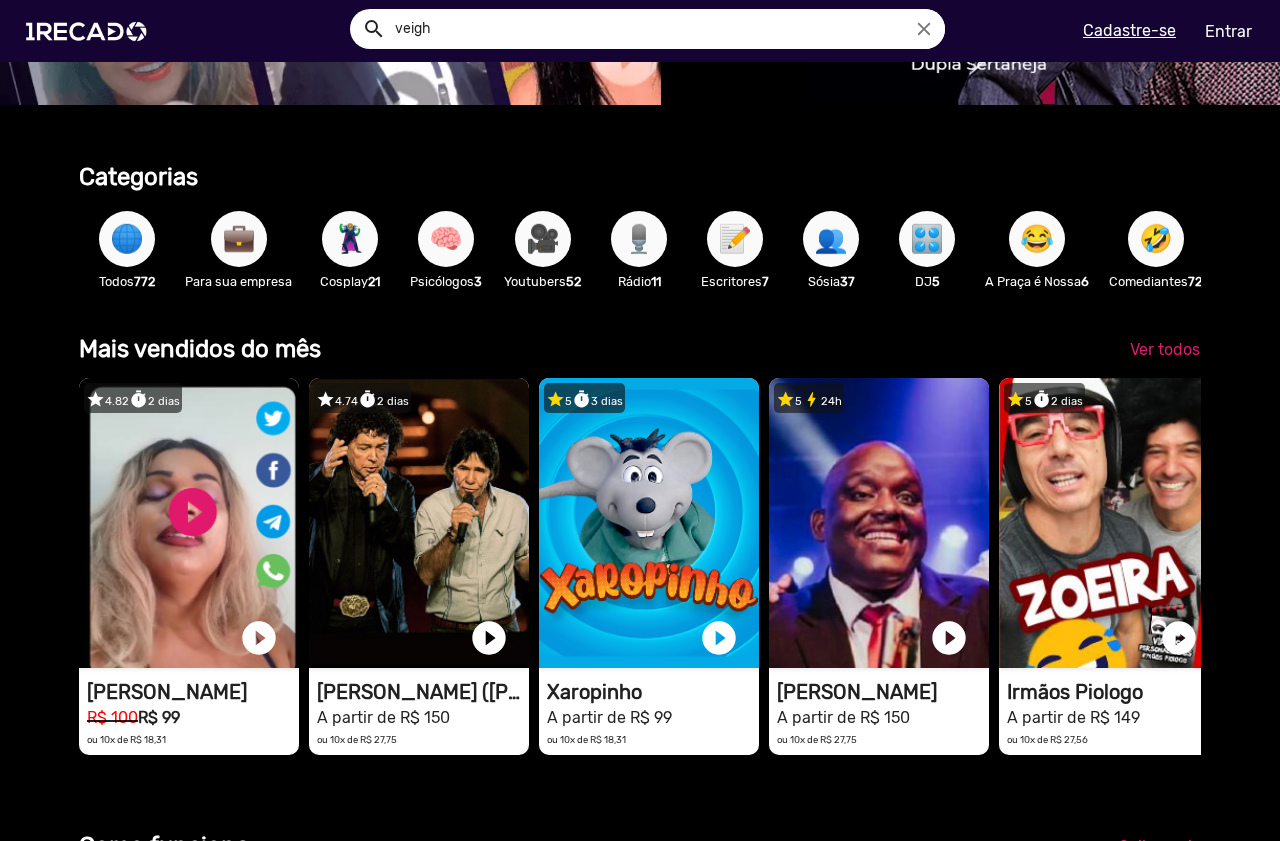 click on "Sósia  37" at bounding box center [831, 281] 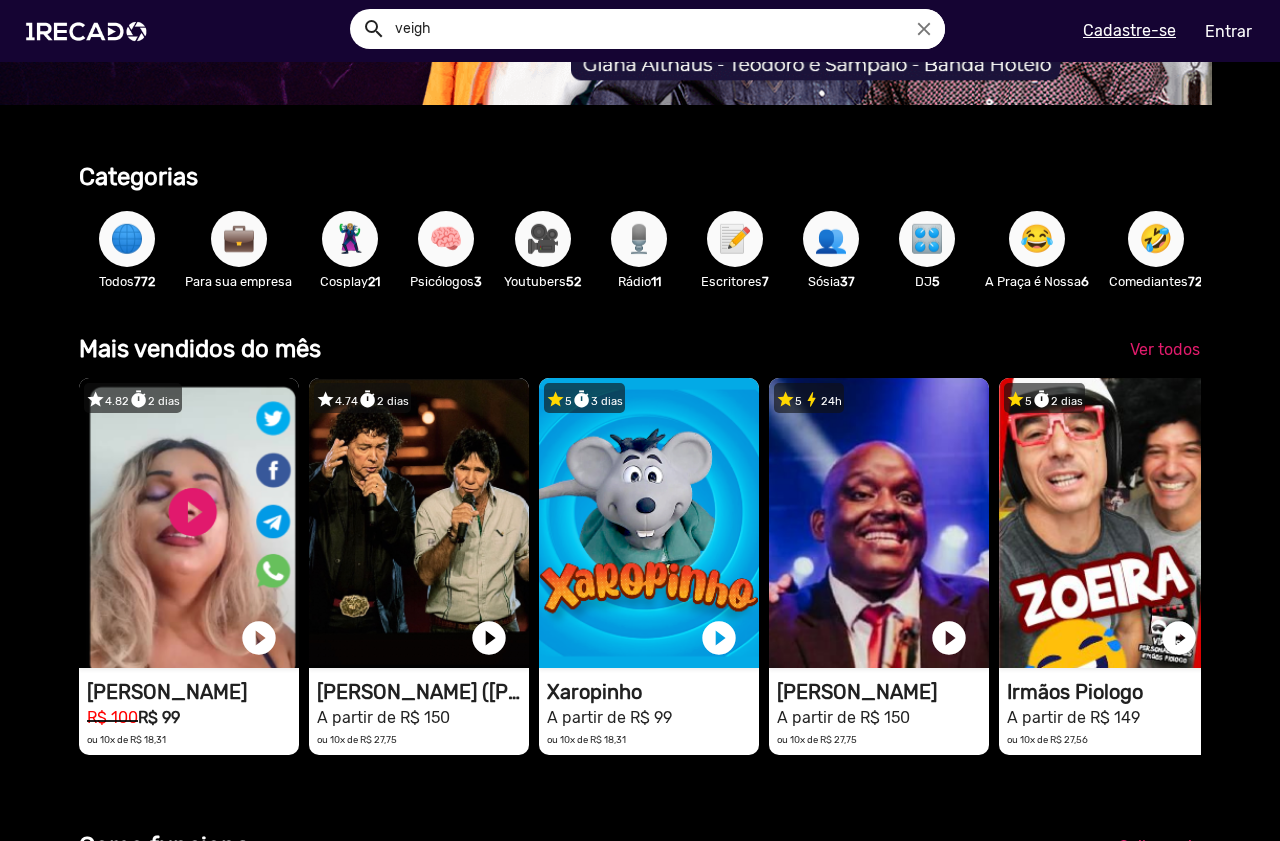 scroll, scrollTop: 0, scrollLeft: 0, axis: both 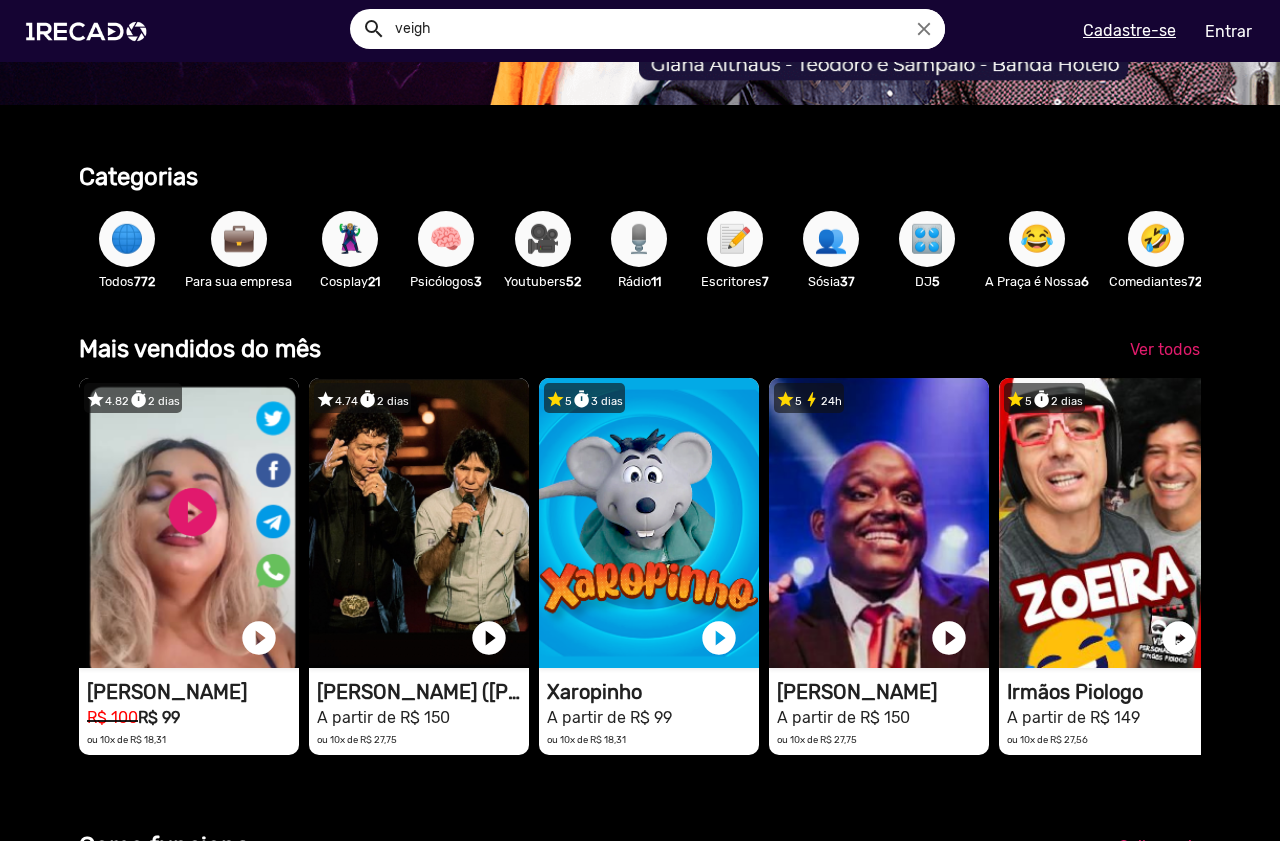 click on "👥" at bounding box center (831, 239) 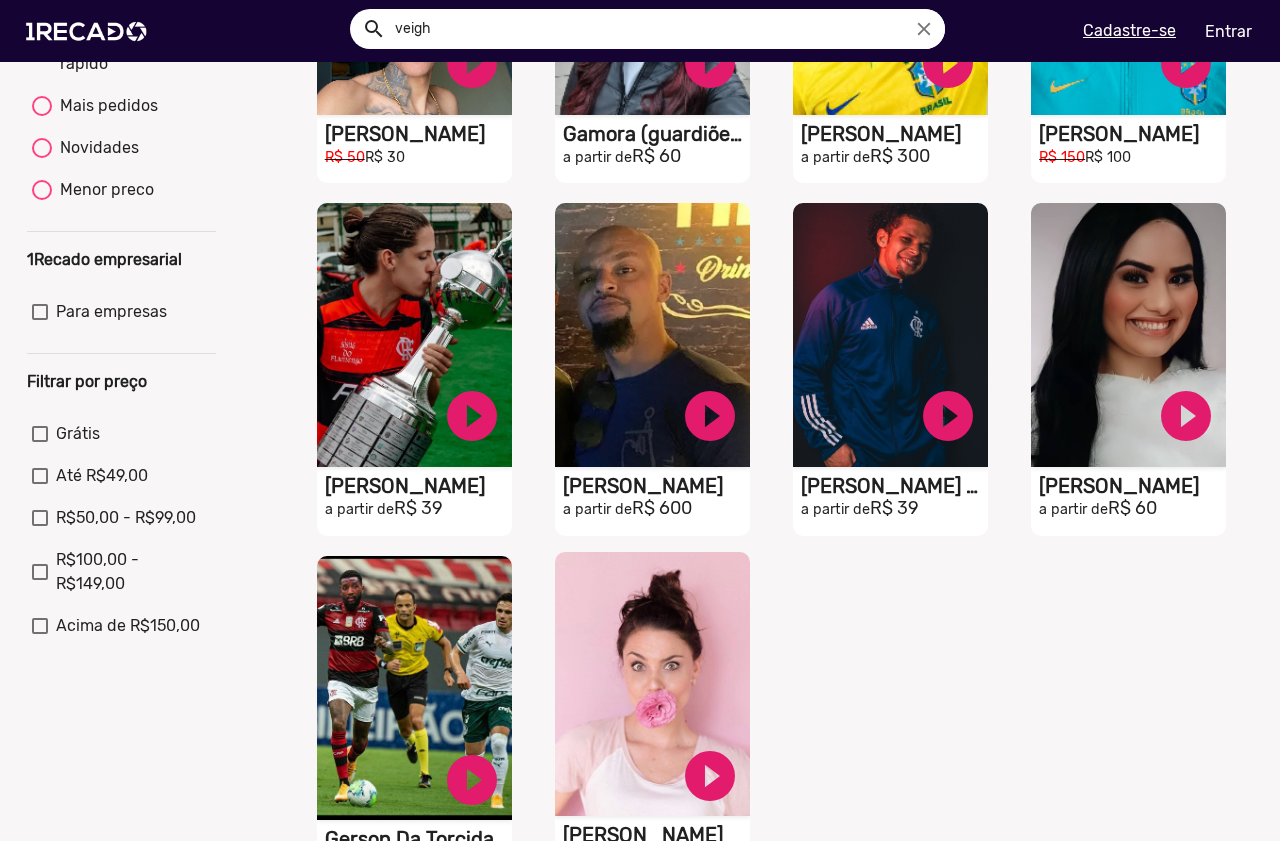 scroll, scrollTop: 500, scrollLeft: 0, axis: vertical 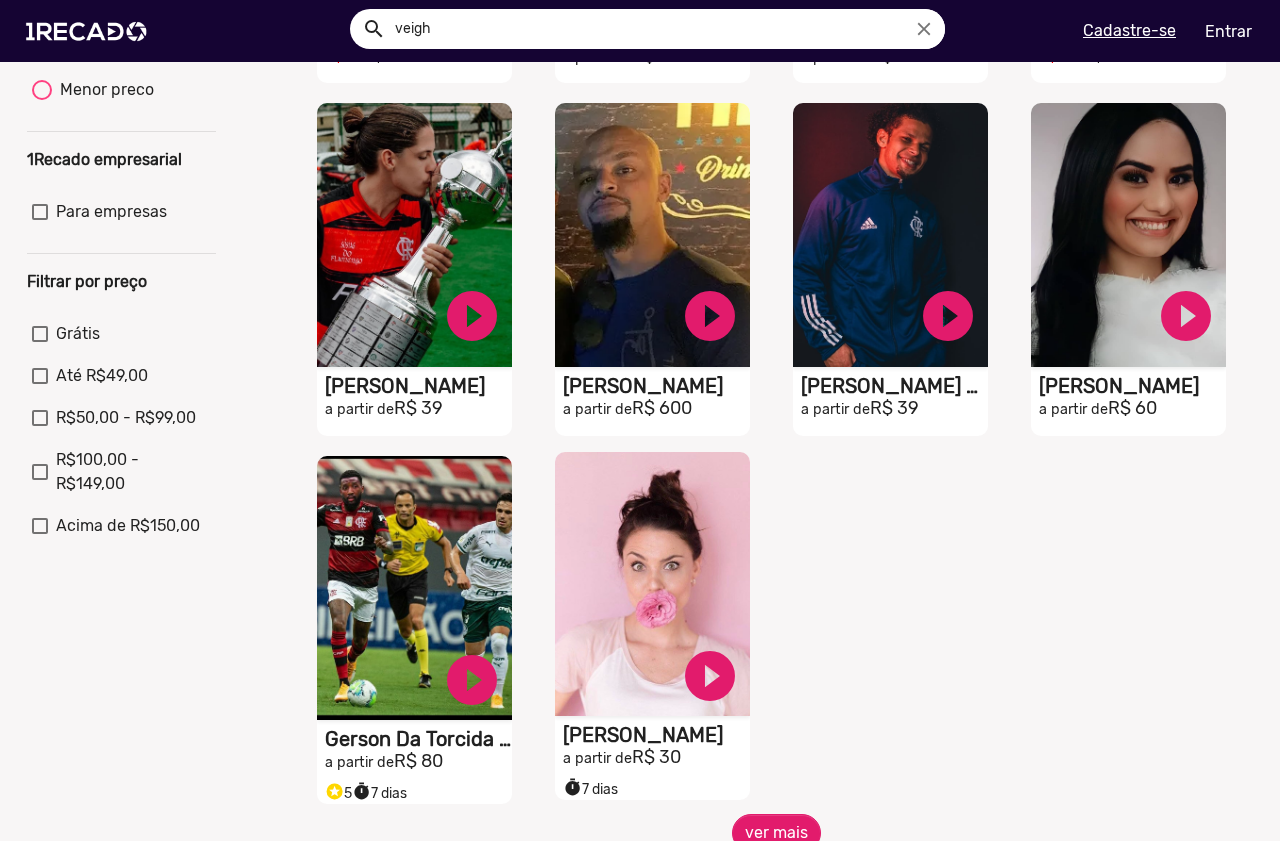 click on "S1RECADO vídeos dedicados para fãs e empresas" at bounding box center (414, -117) 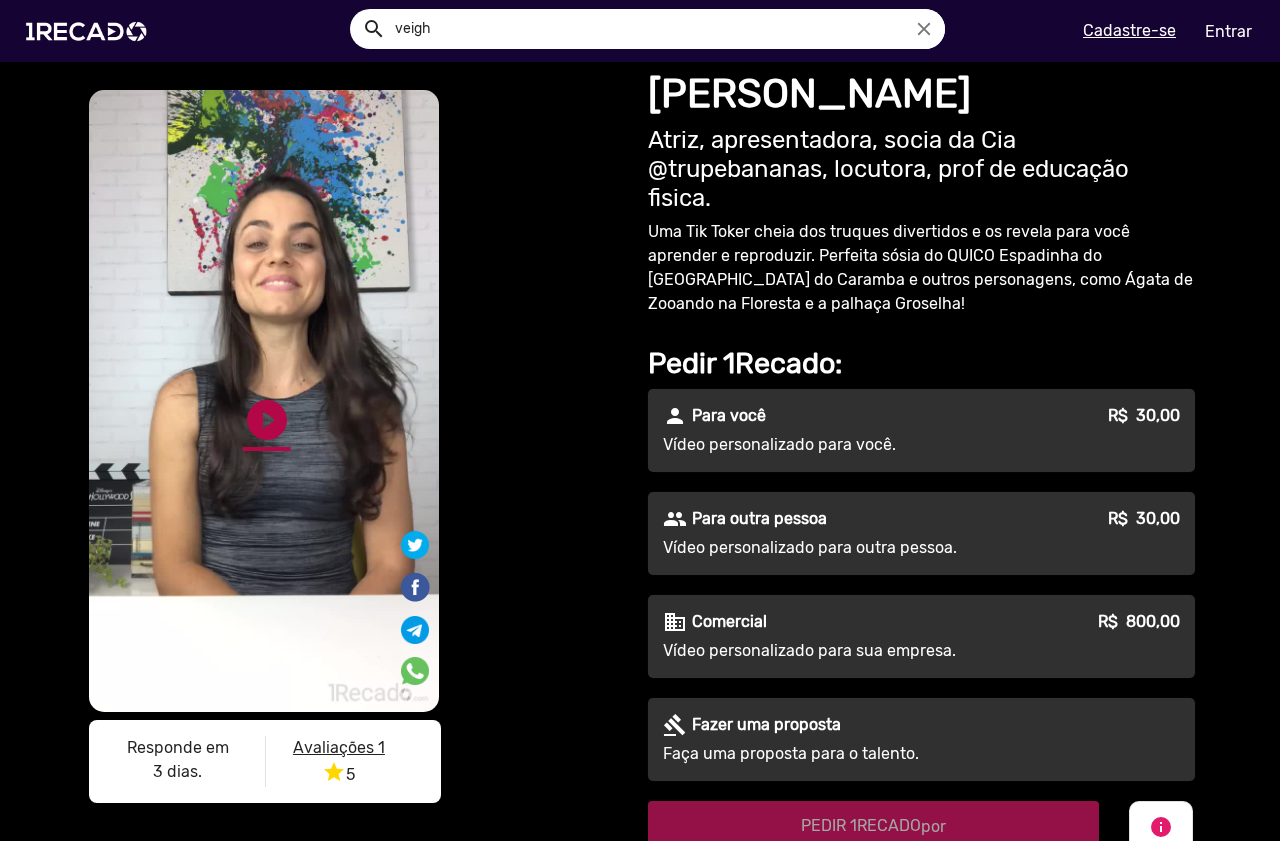 click on "play_circle_filled" 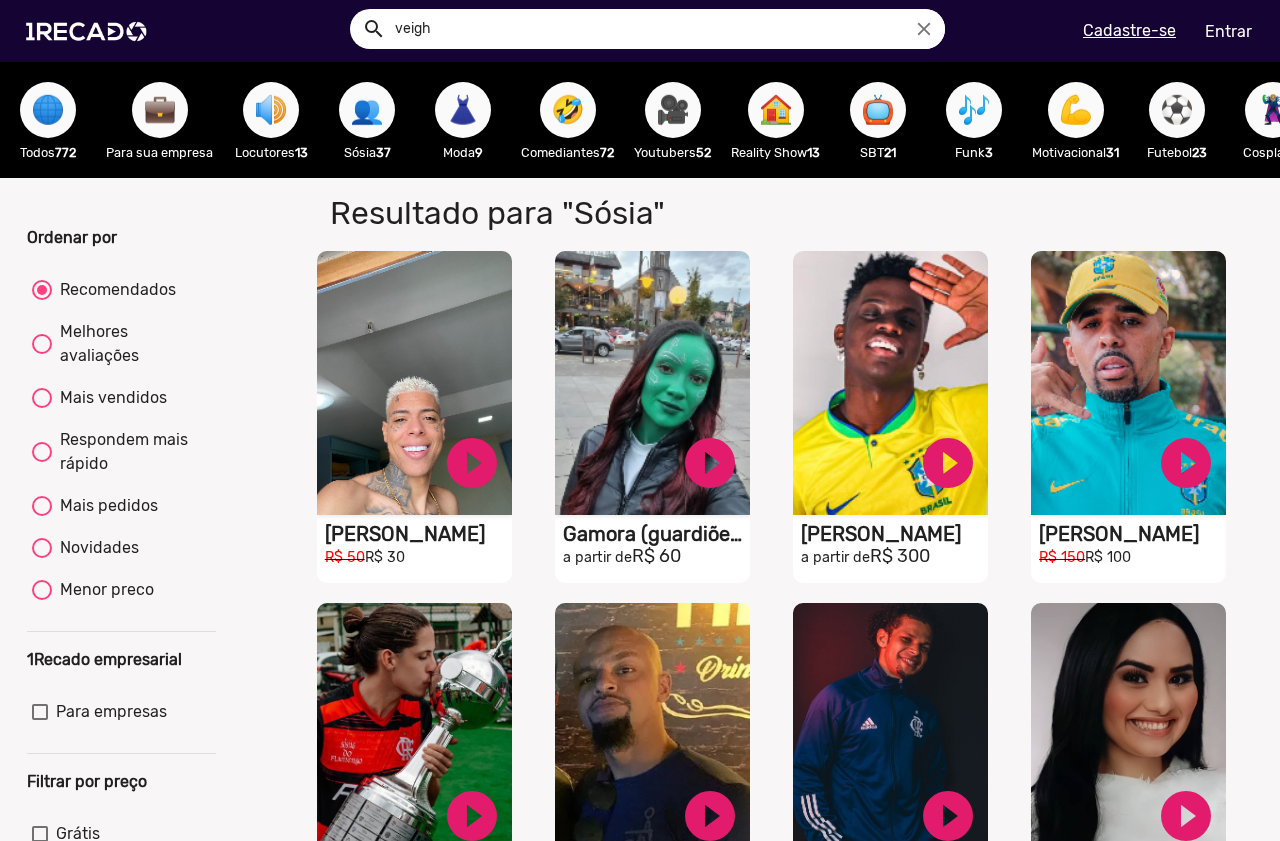 click on "Mais vendidos" at bounding box center [109, 398] 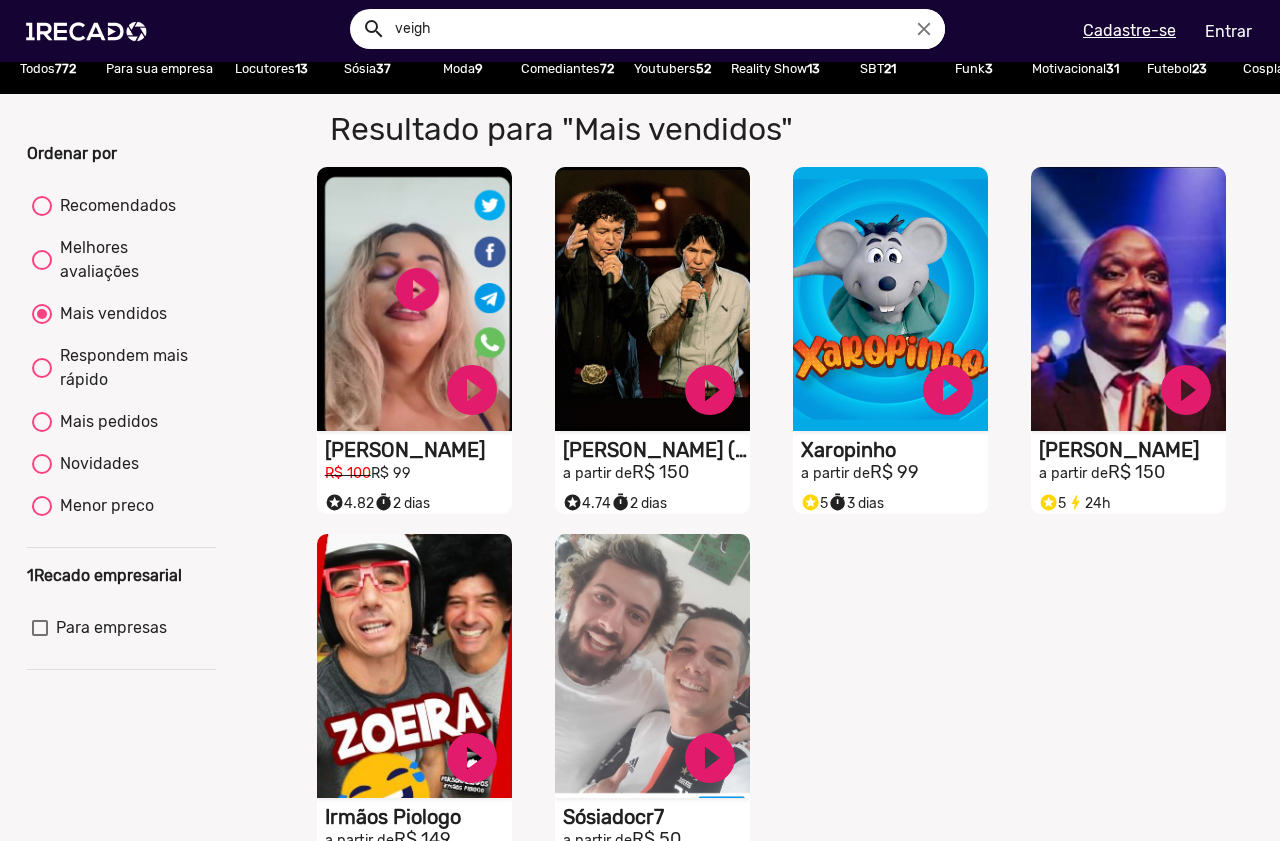 scroll, scrollTop: 200, scrollLeft: 0, axis: vertical 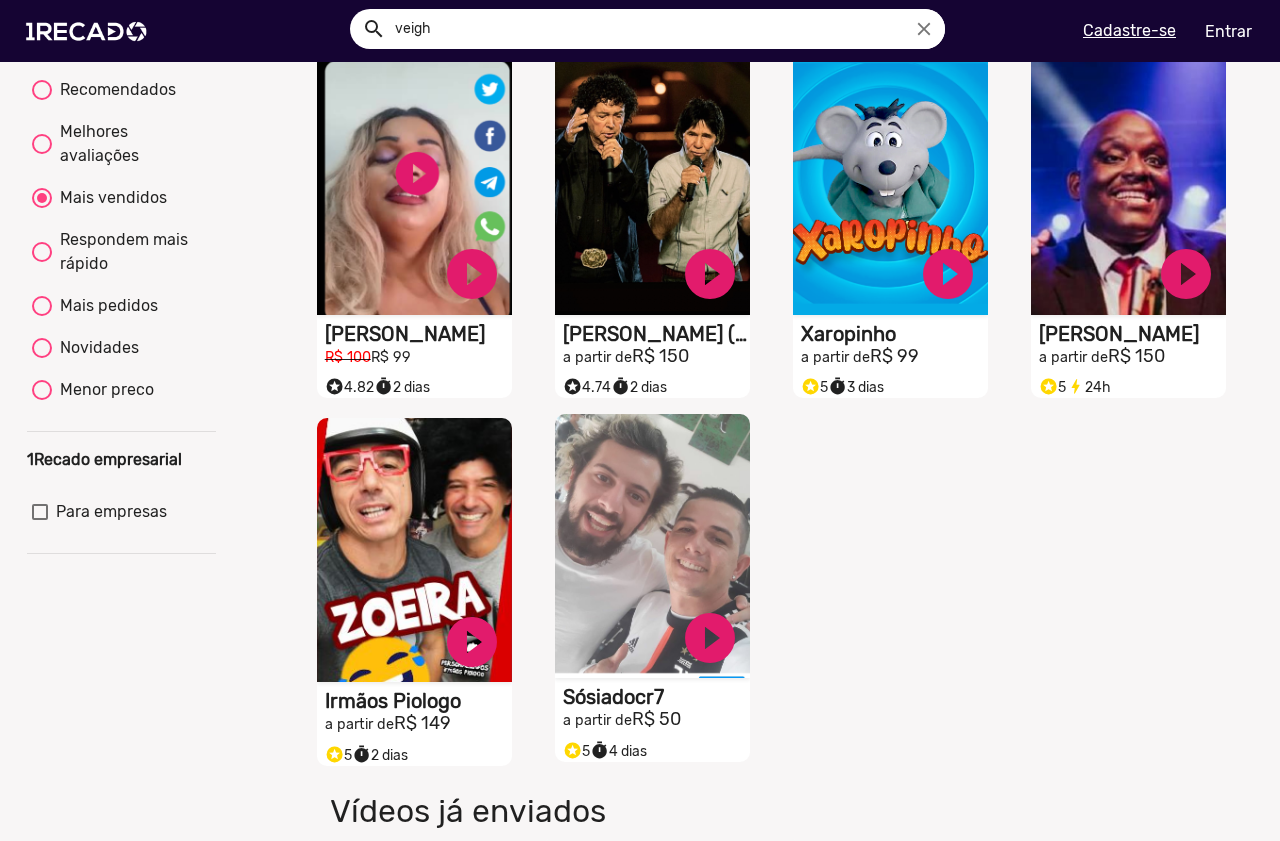 click on "S1RECADO vídeos dedicados para fãs e empresas" at bounding box center (414, 183) 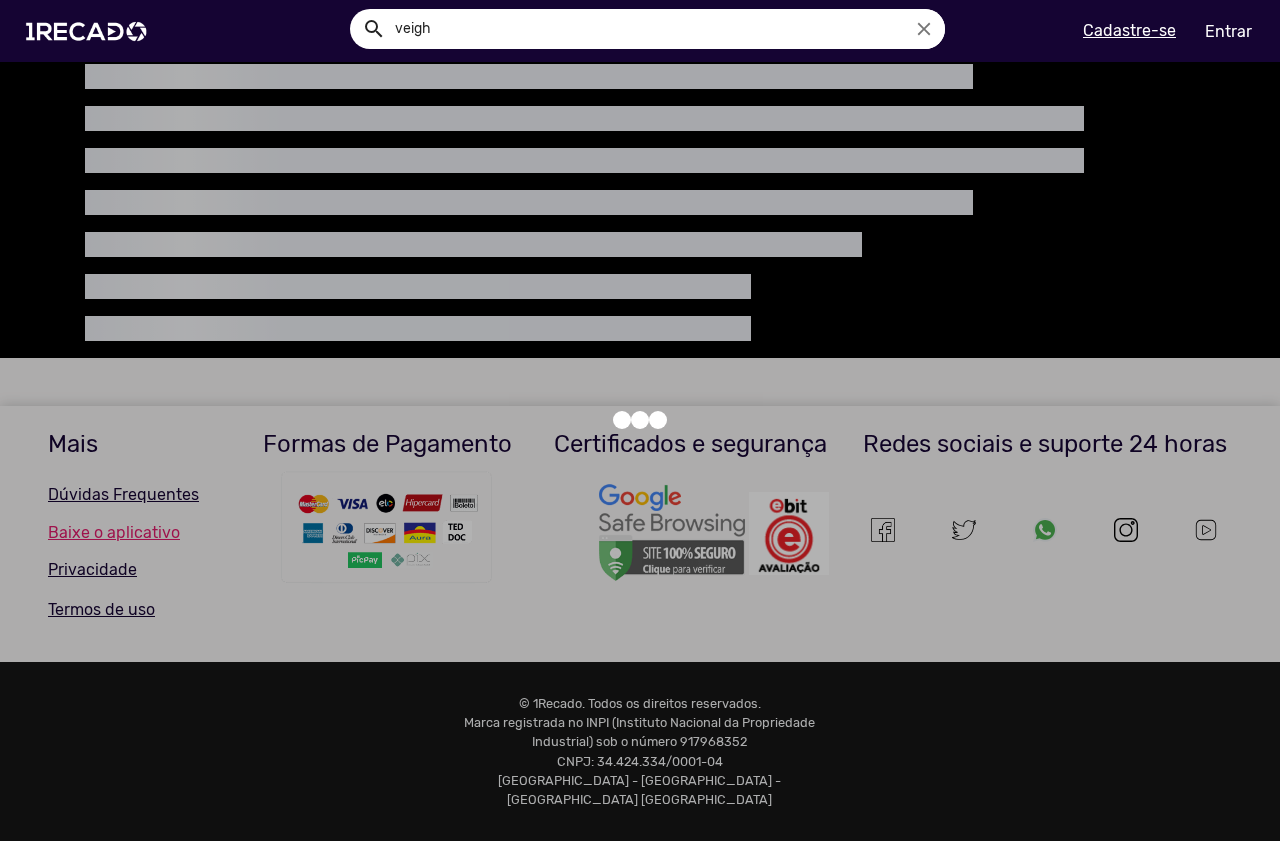 scroll, scrollTop: 0, scrollLeft: 0, axis: both 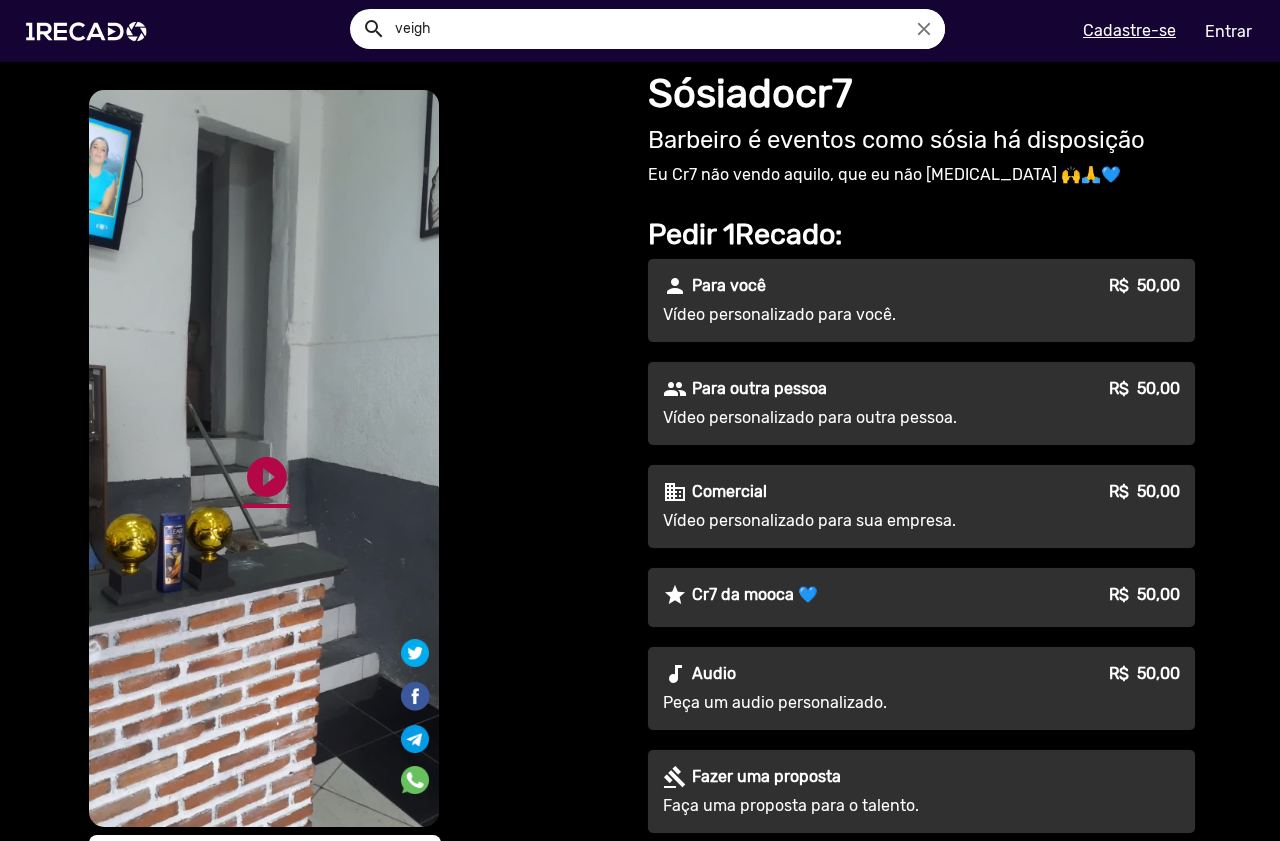 click on "play_circle_filled" 